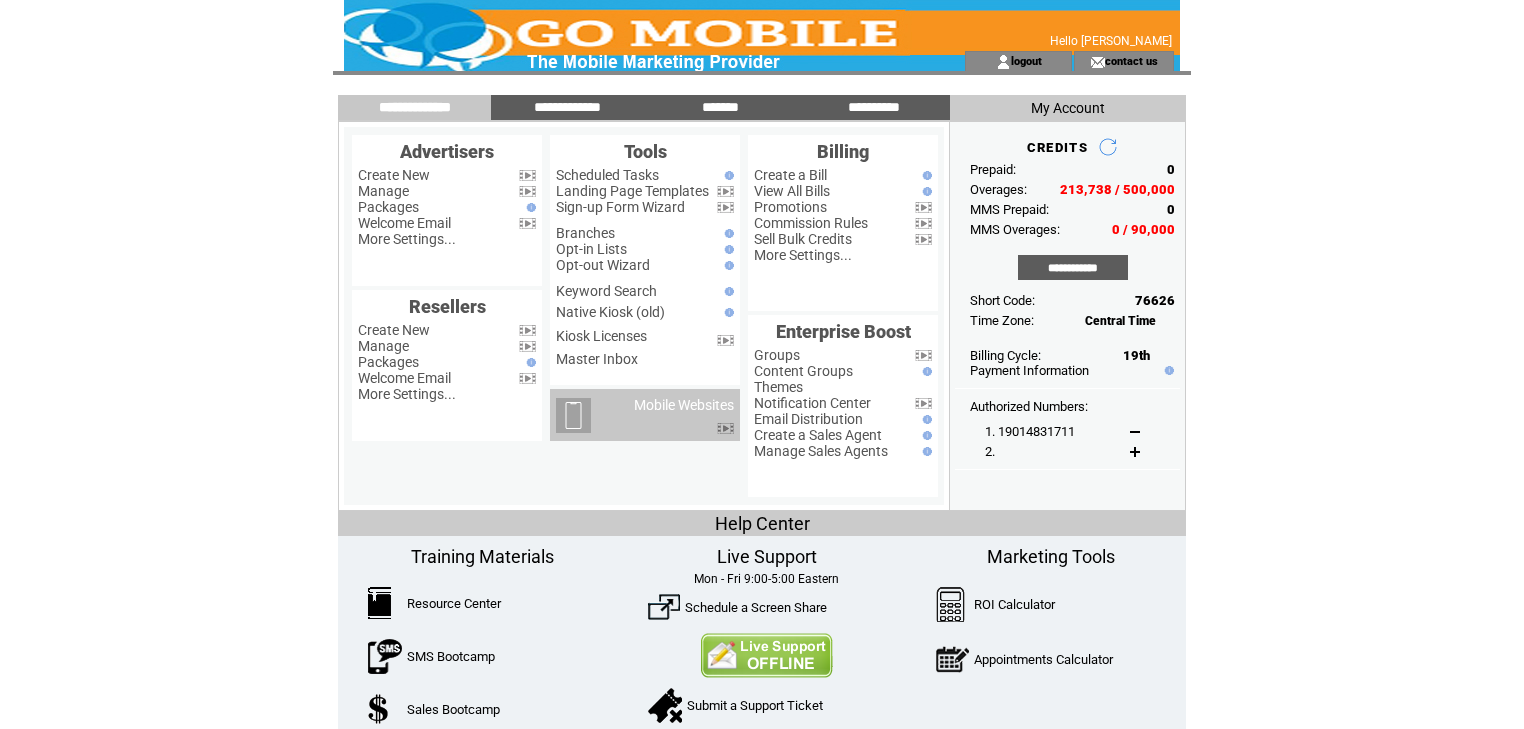 scroll, scrollTop: 0, scrollLeft: 0, axis: both 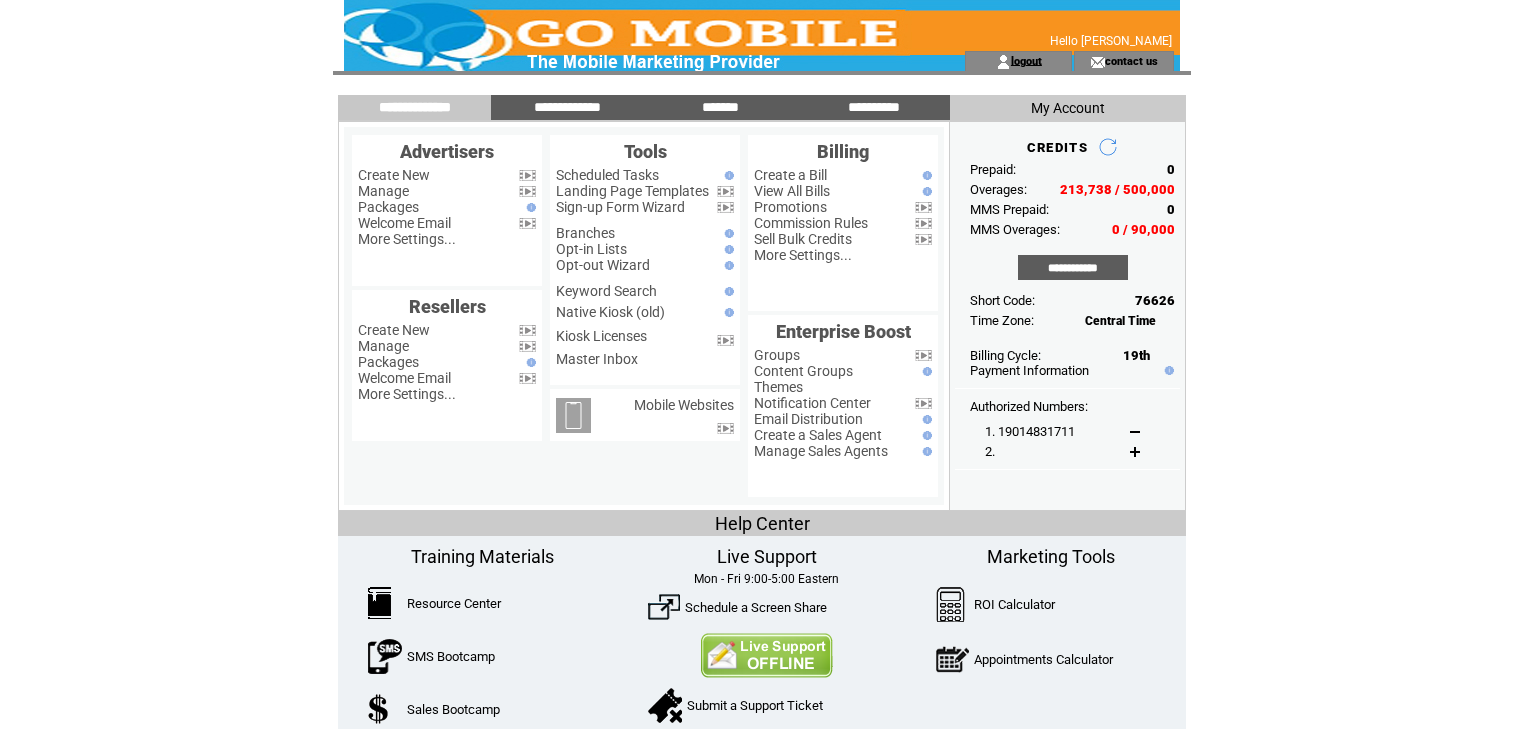click on "logout" at bounding box center (1026, 60) 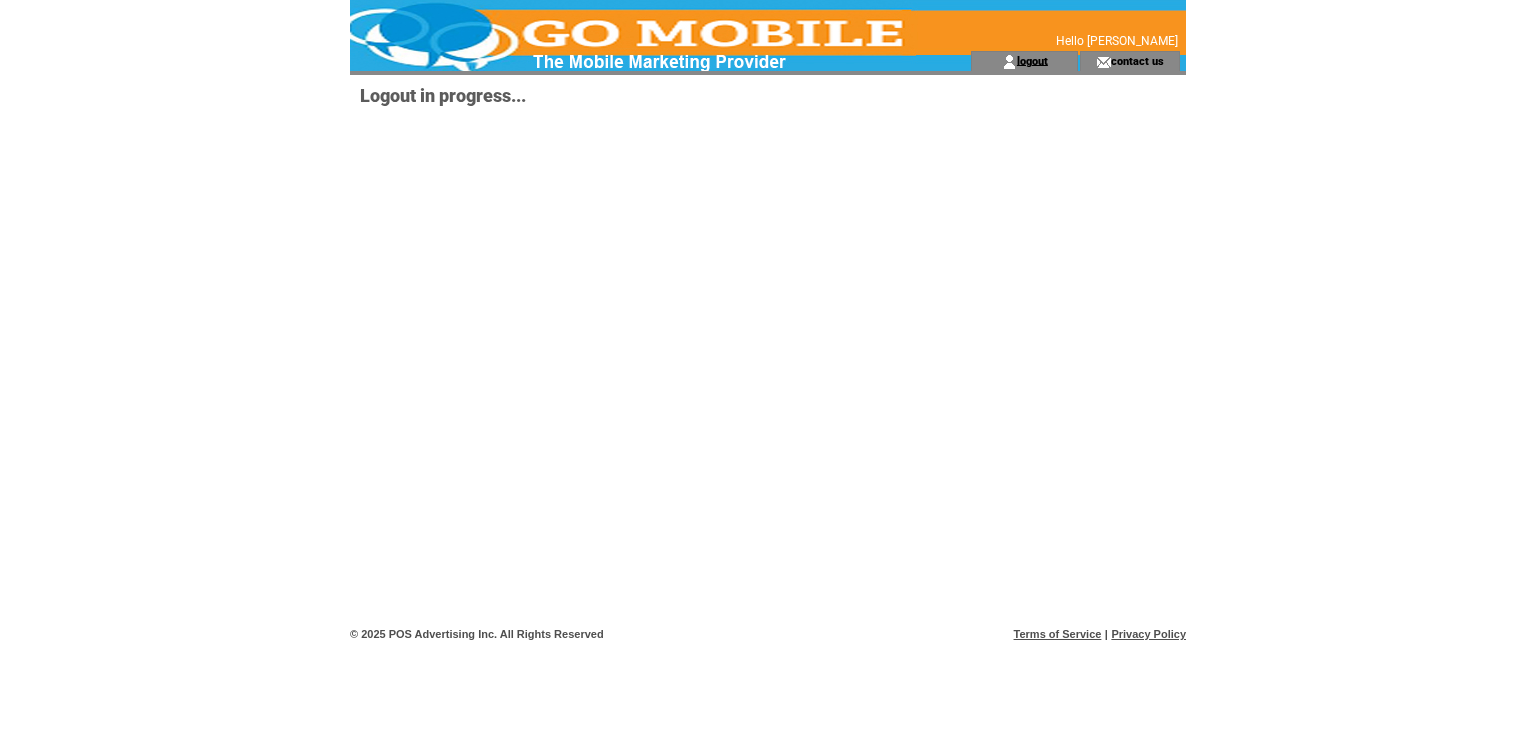 scroll, scrollTop: 0, scrollLeft: 0, axis: both 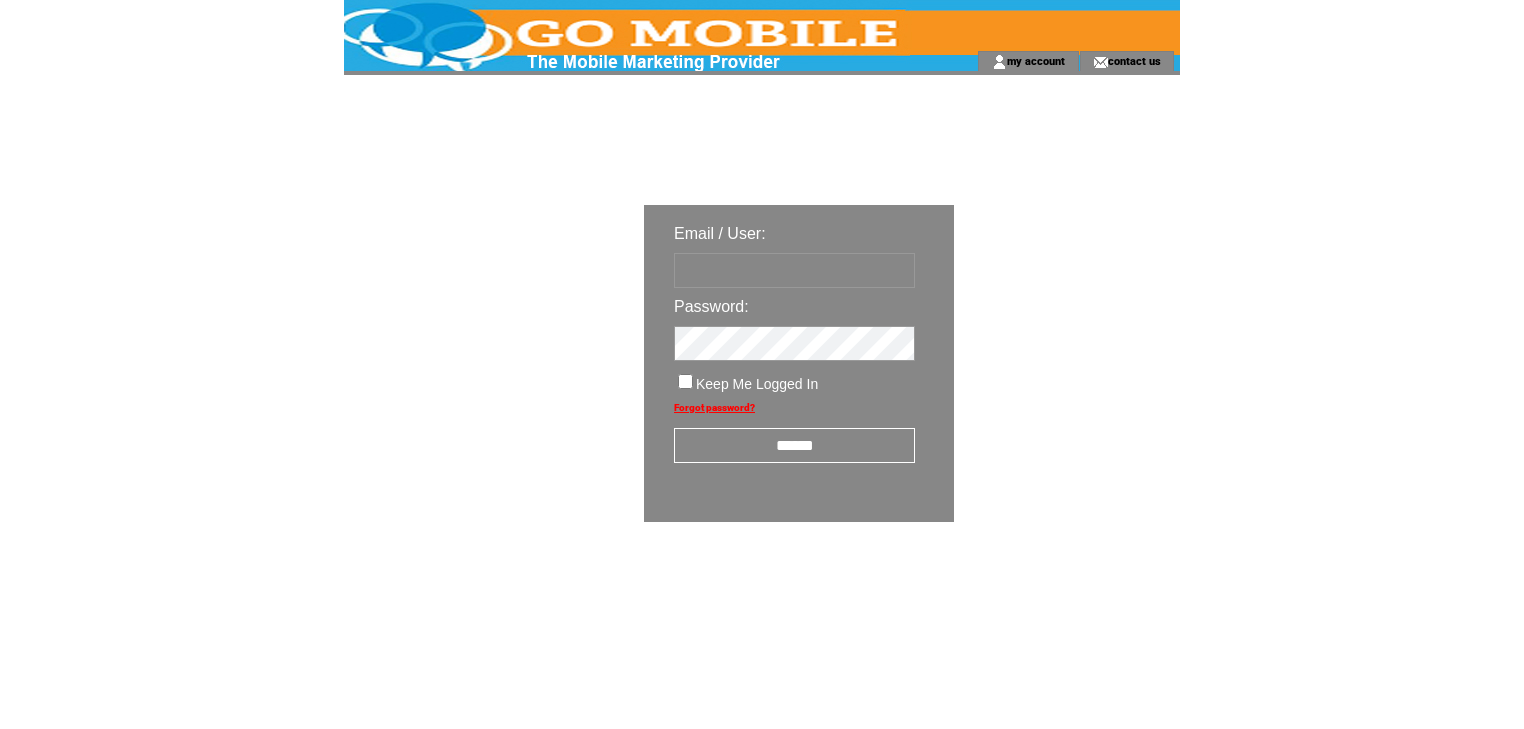 type on "********" 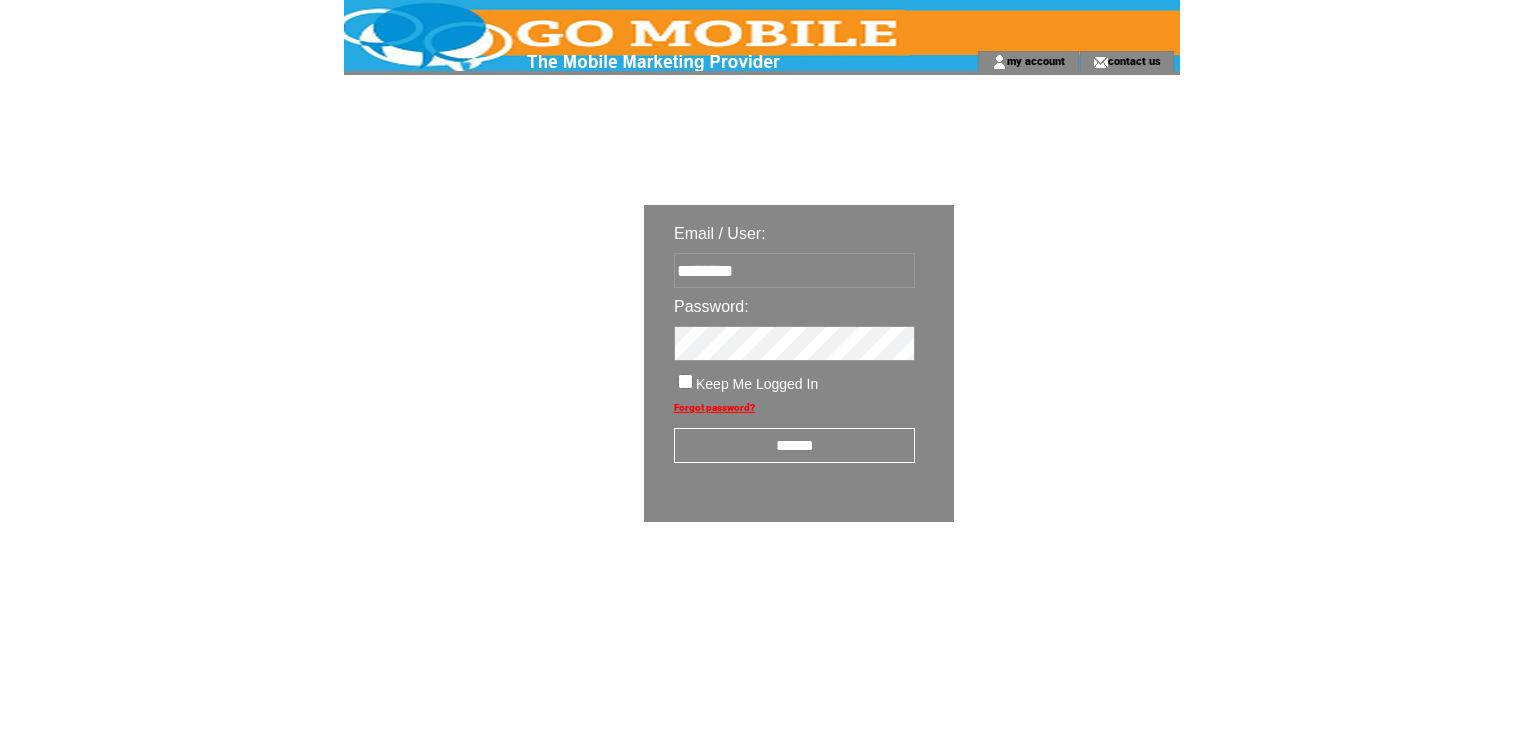 click on "******" at bounding box center [794, 445] 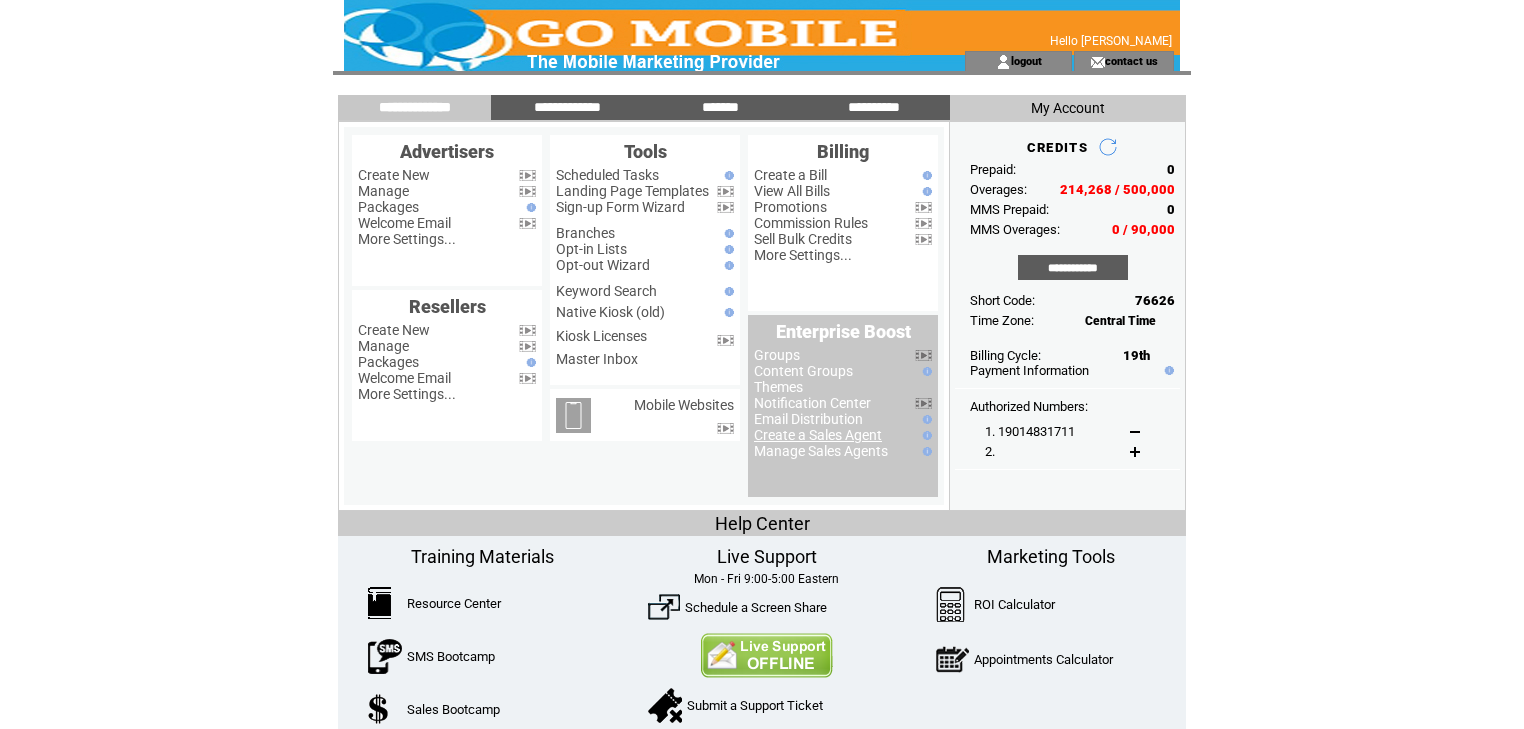 scroll, scrollTop: 0, scrollLeft: 0, axis: both 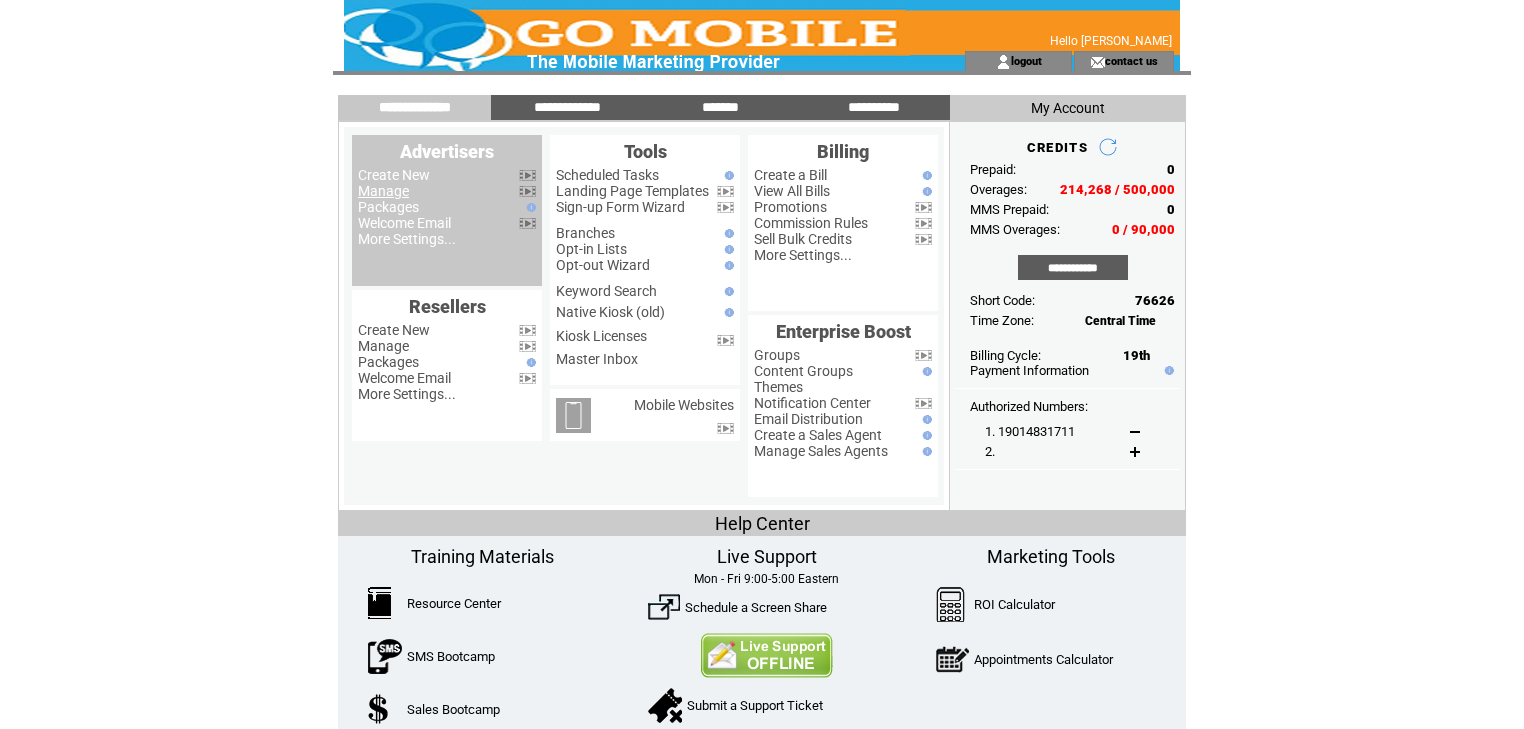 click on "Manage" at bounding box center (383, 191) 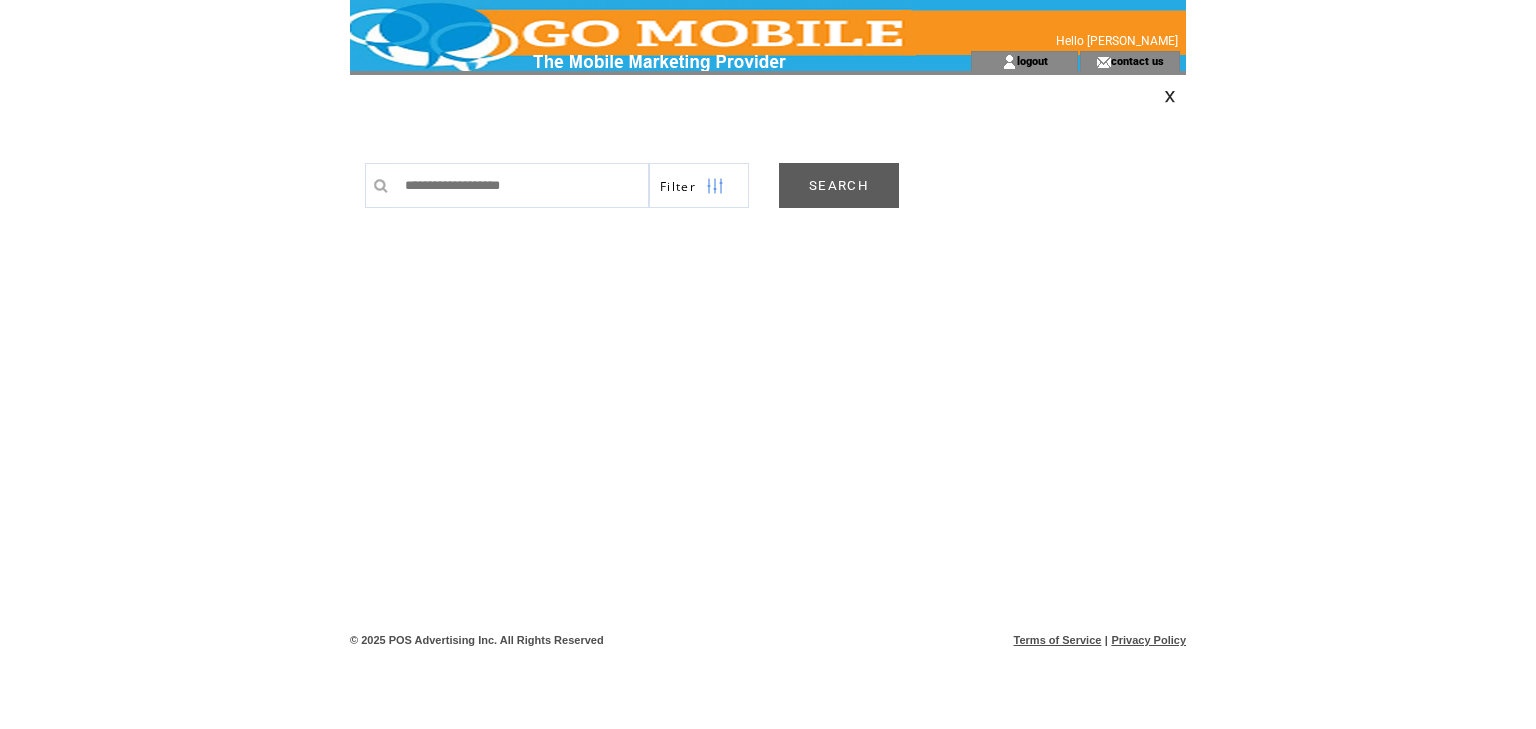 scroll, scrollTop: 0, scrollLeft: 0, axis: both 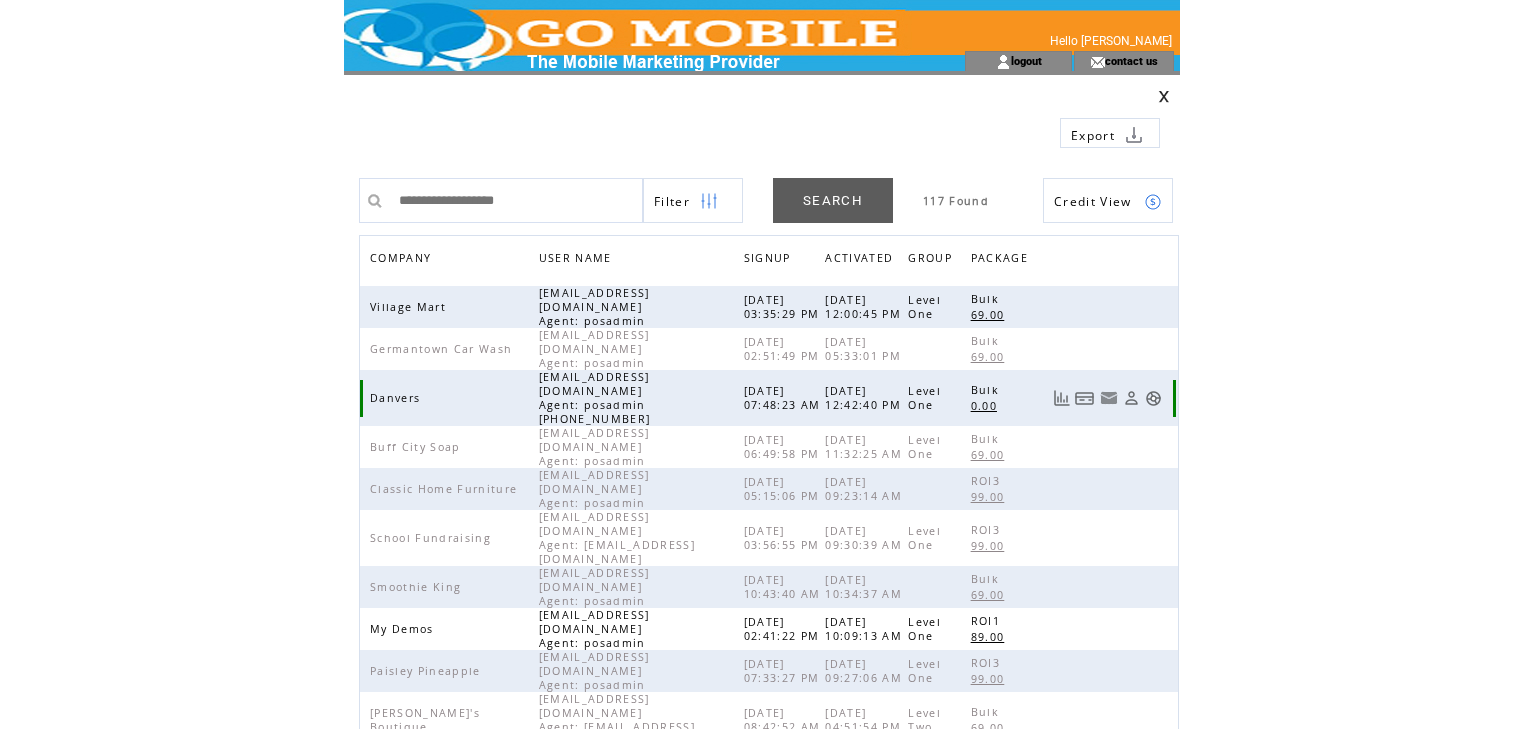 click at bounding box center [1153, 398] 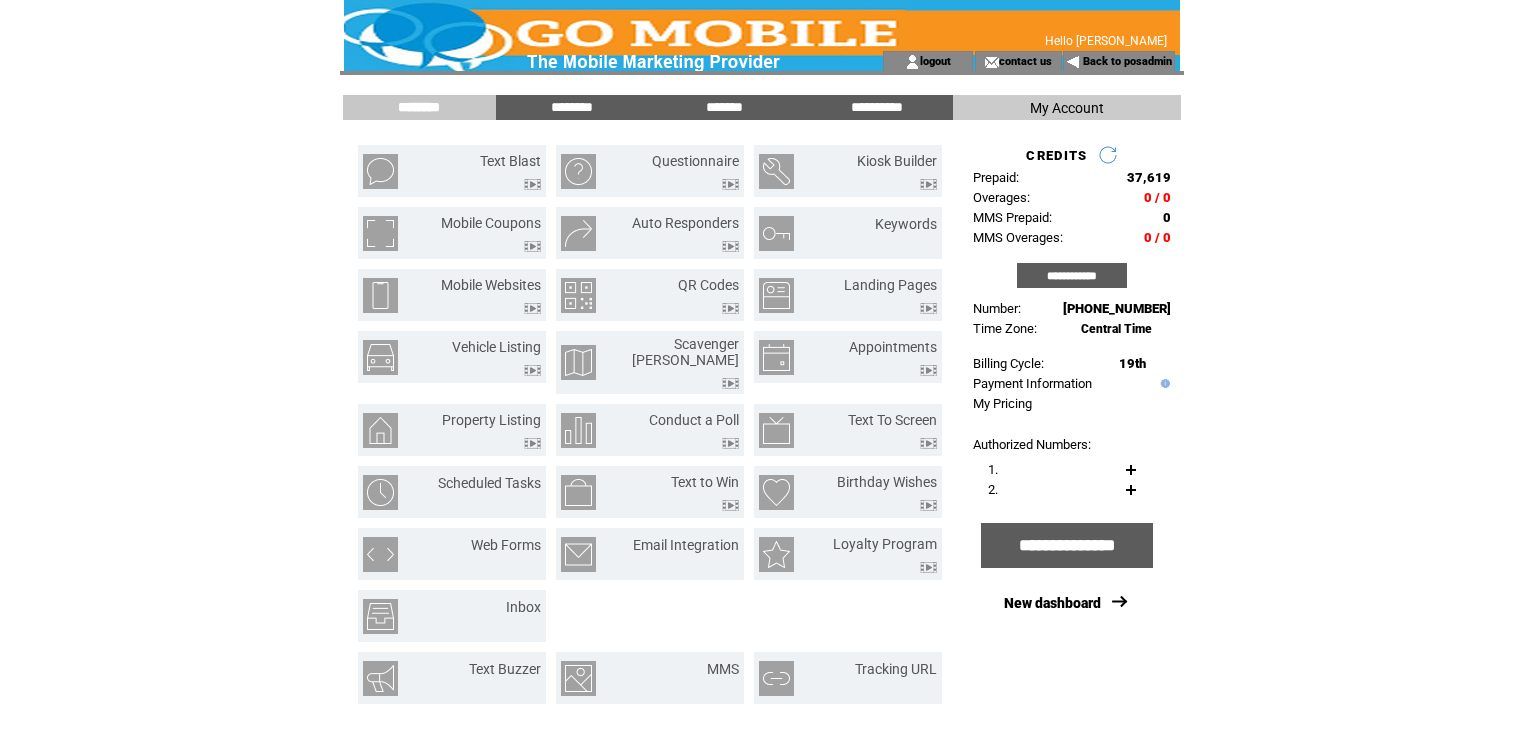 scroll, scrollTop: 0, scrollLeft: 0, axis: both 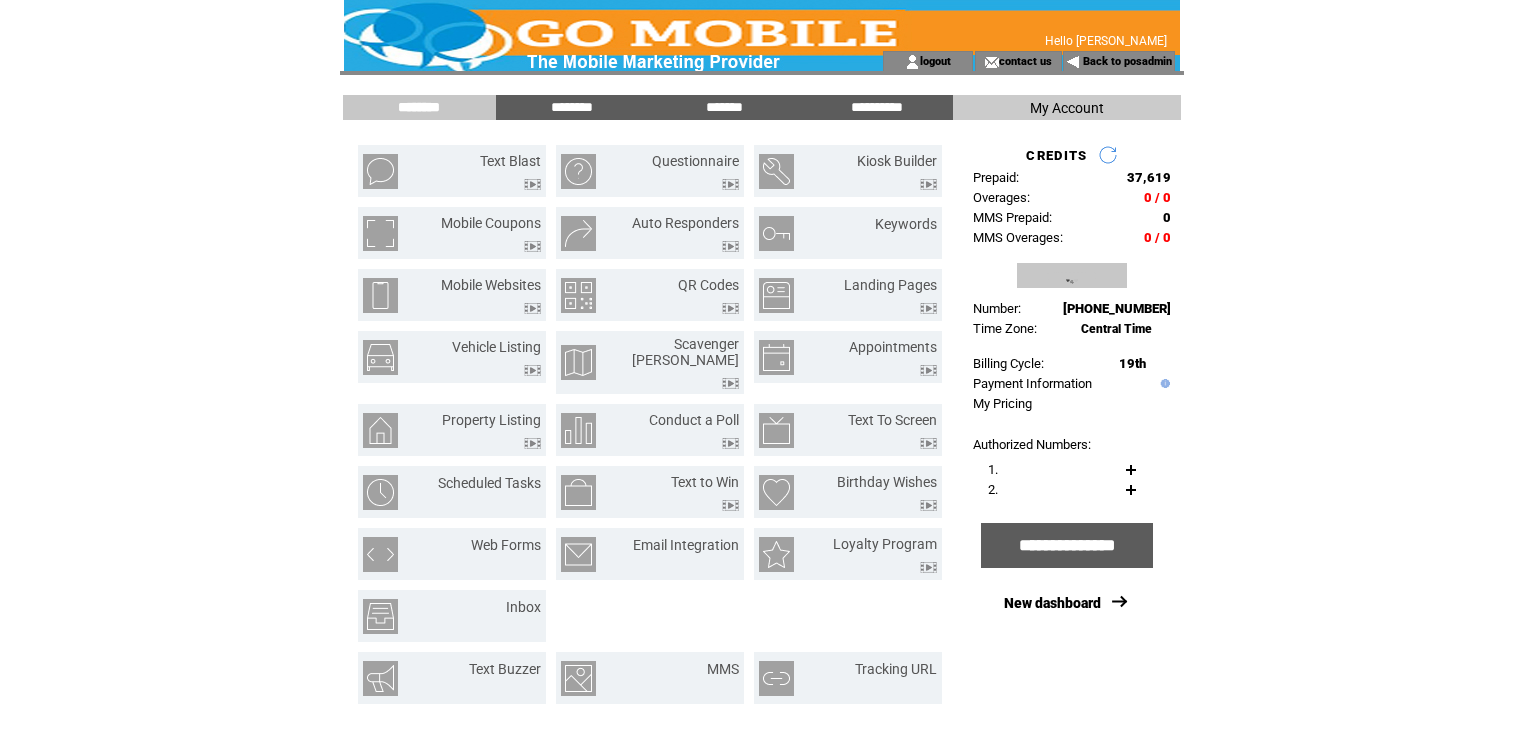 click on "**********" at bounding box center [1072, 275] 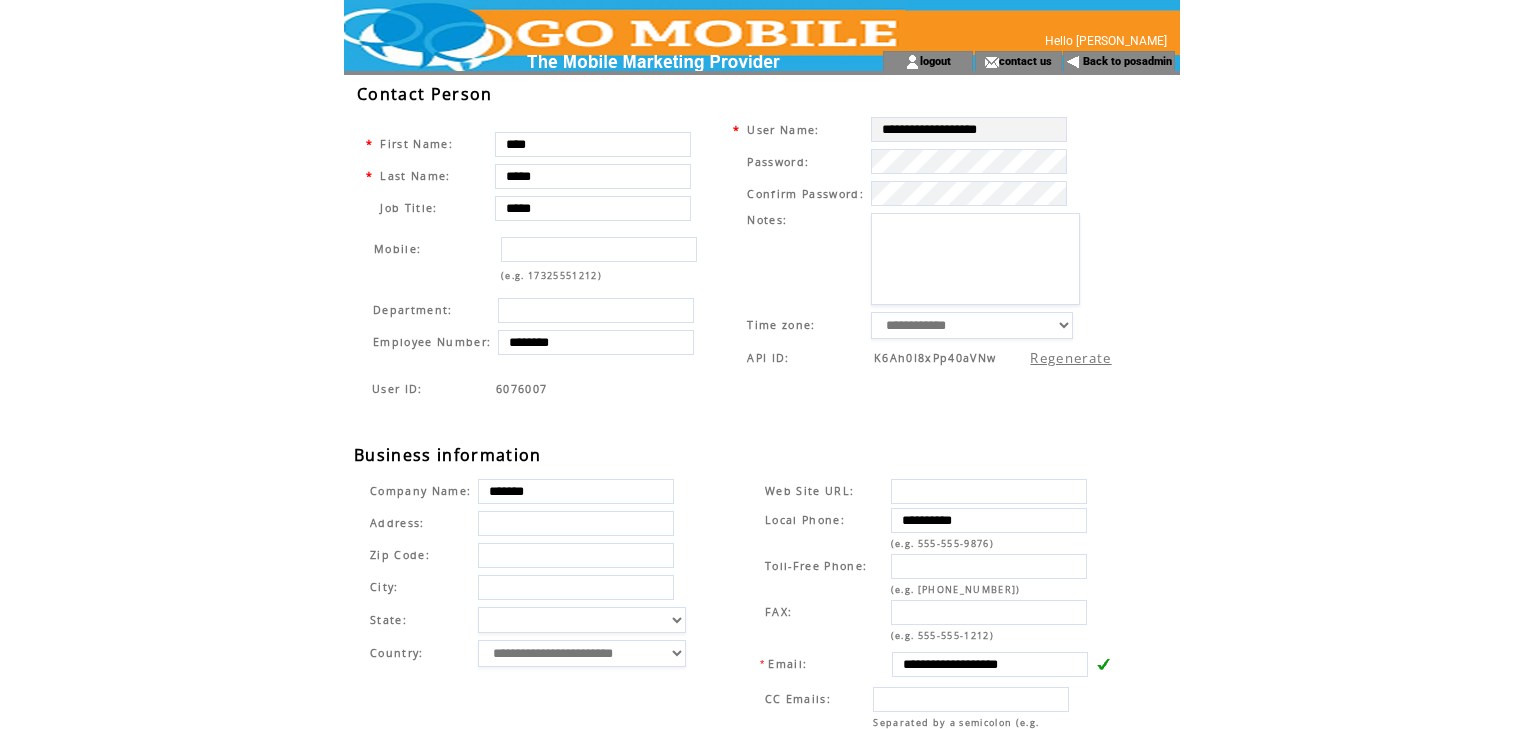 scroll, scrollTop: 0, scrollLeft: 0, axis: both 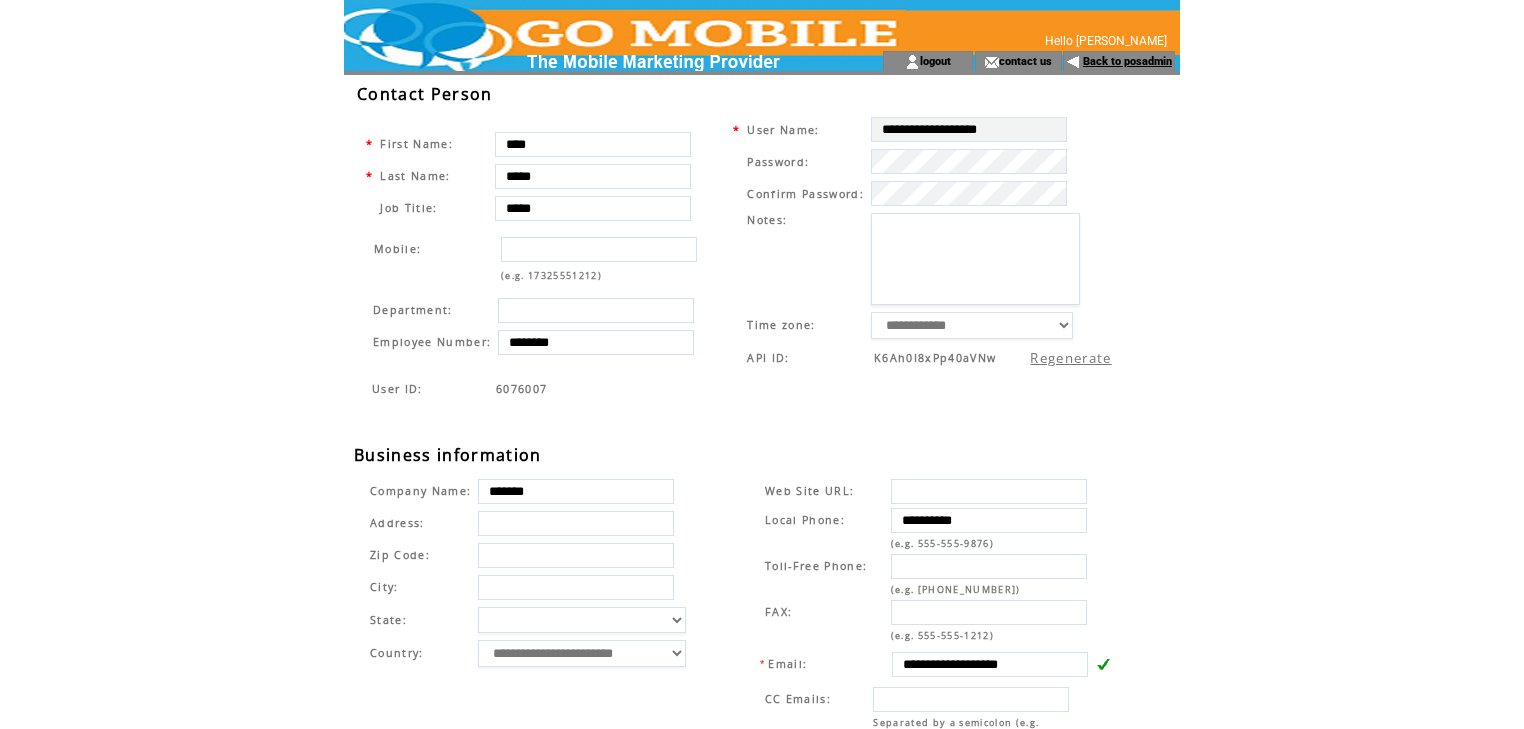 click on "Back to posadmin" at bounding box center (1127, 61) 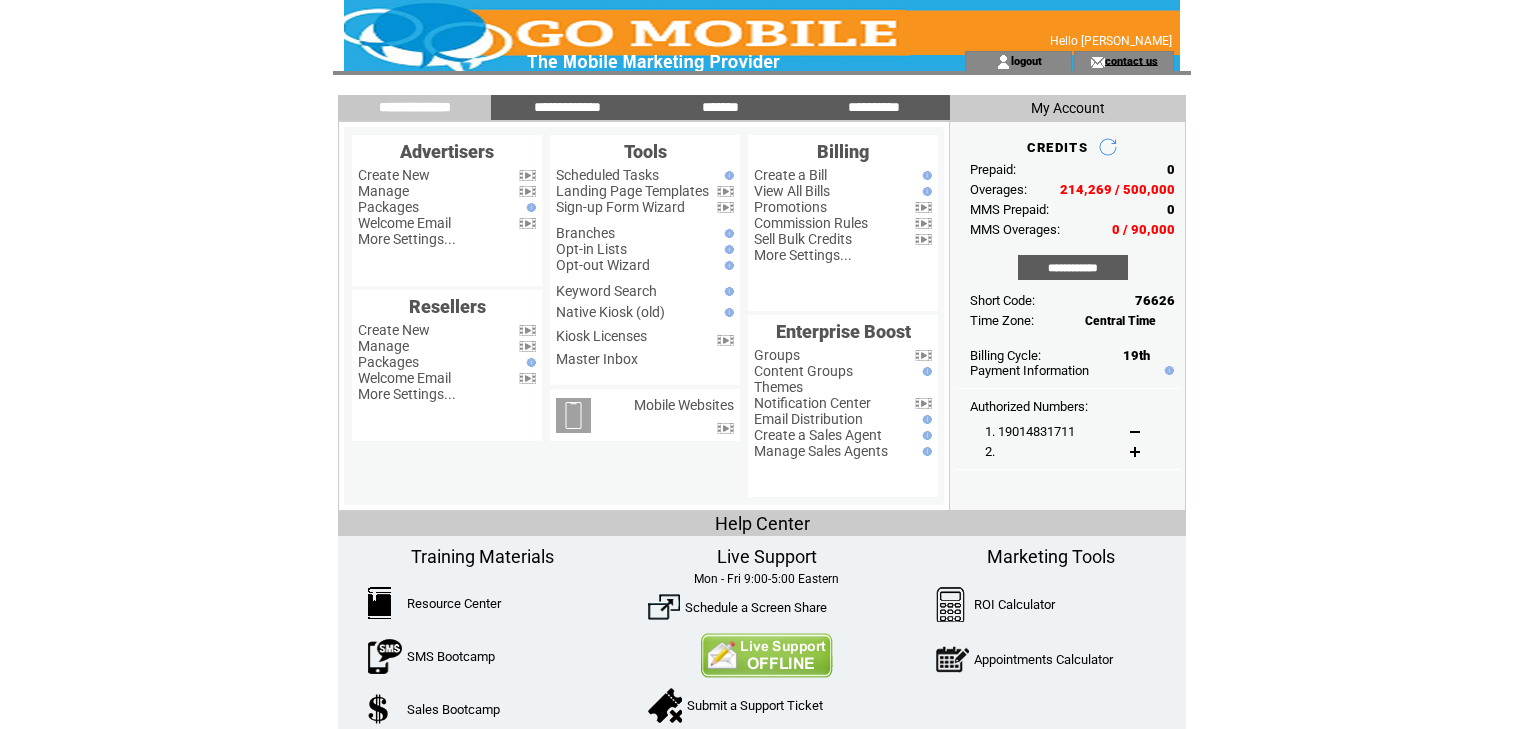 scroll, scrollTop: 0, scrollLeft: 0, axis: both 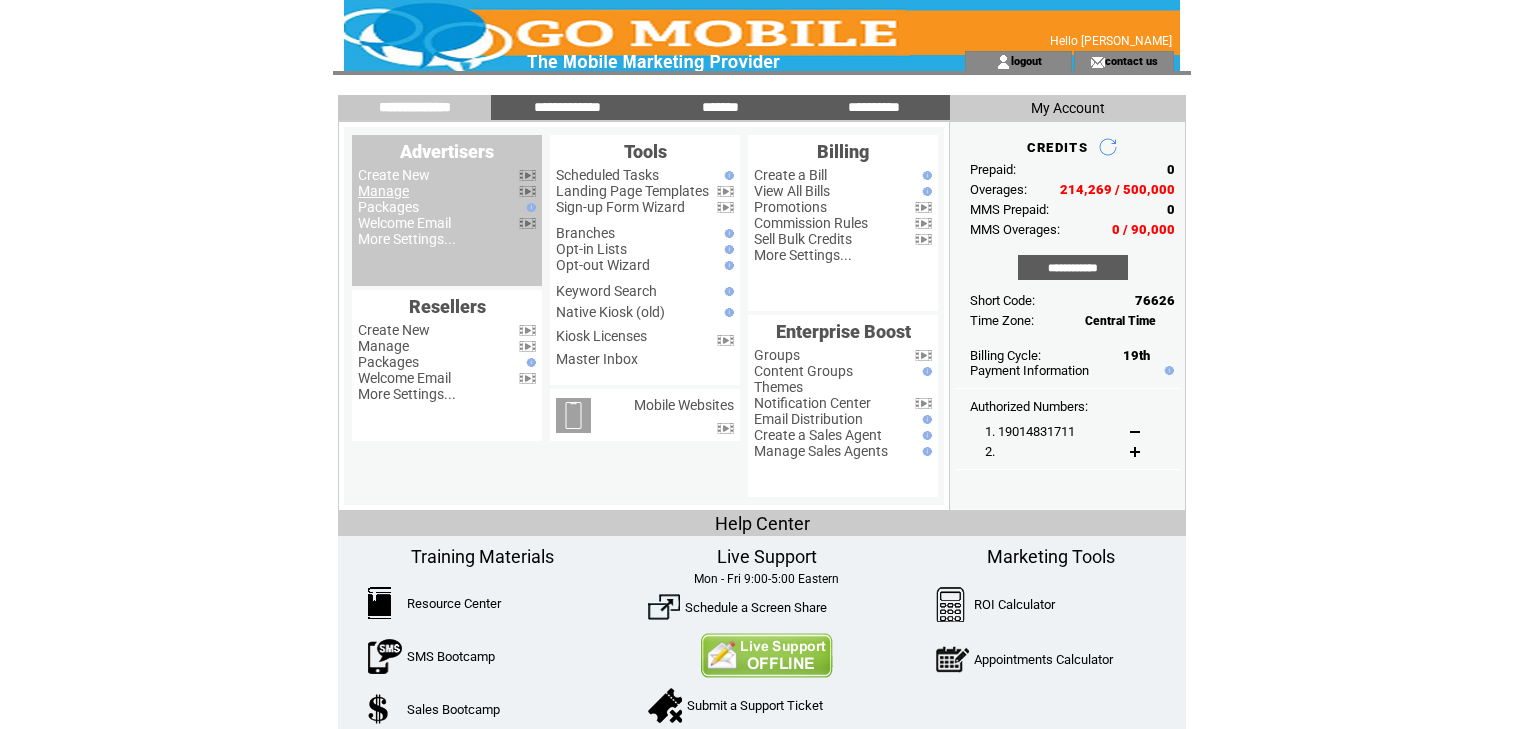 click on "Manage" at bounding box center [383, 191] 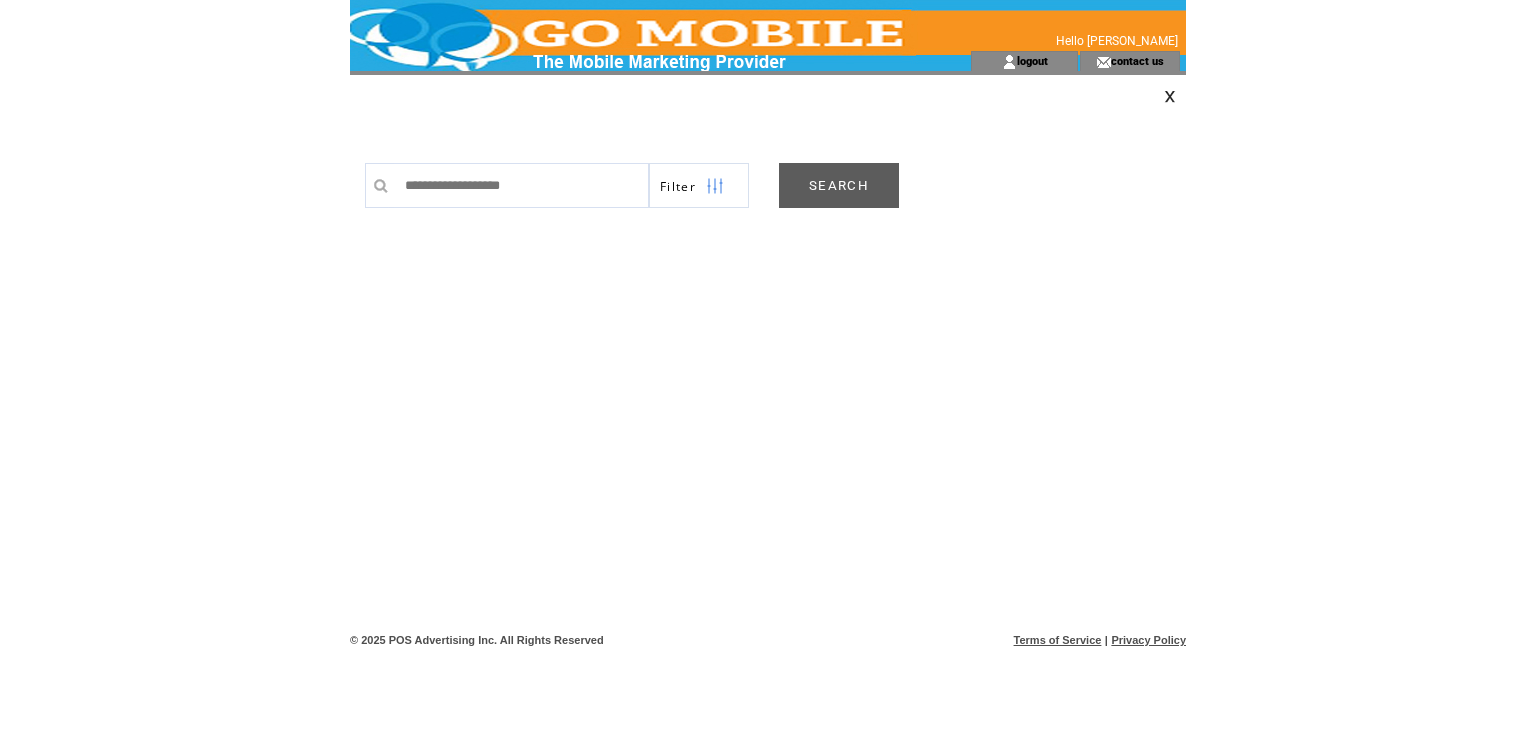scroll, scrollTop: 0, scrollLeft: 0, axis: both 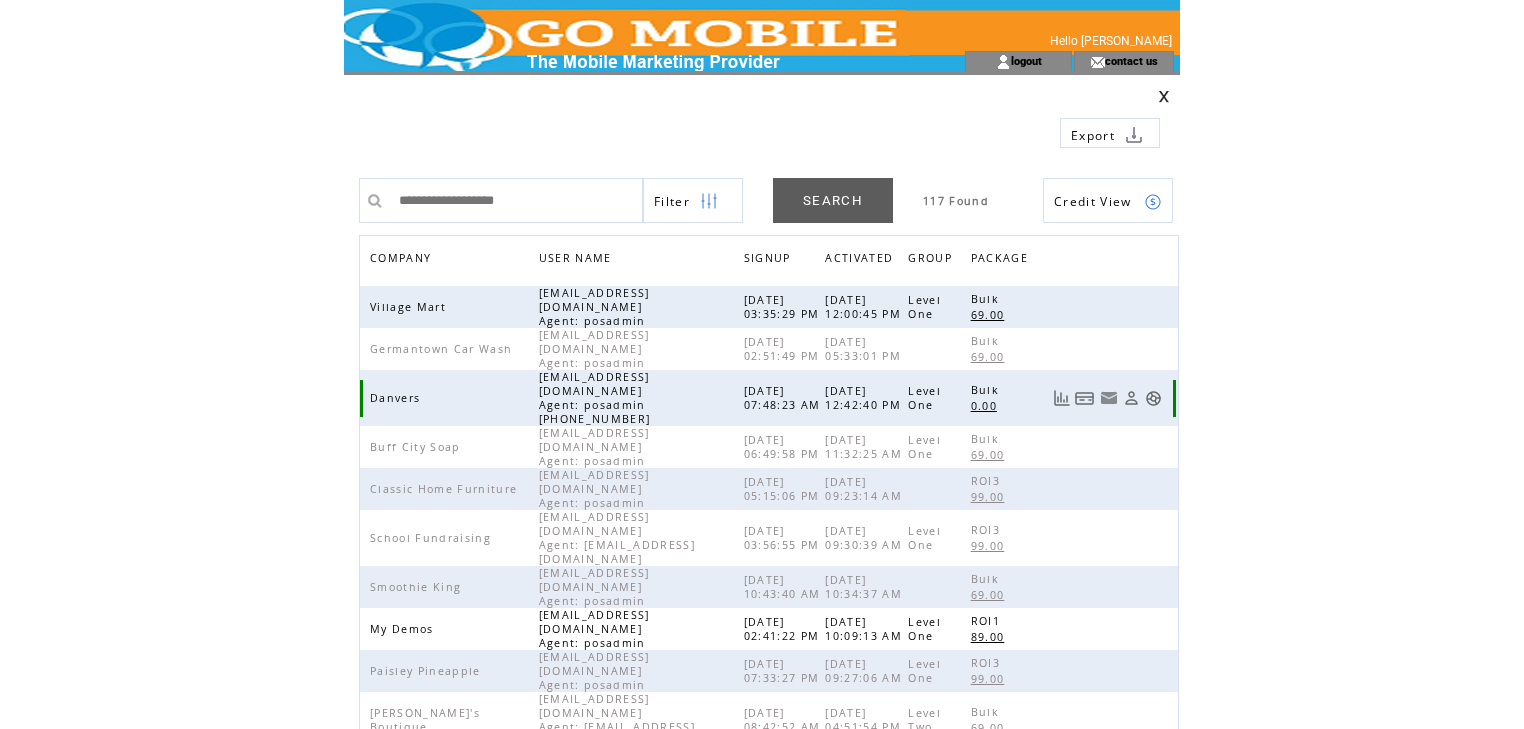 click at bounding box center (1153, 398) 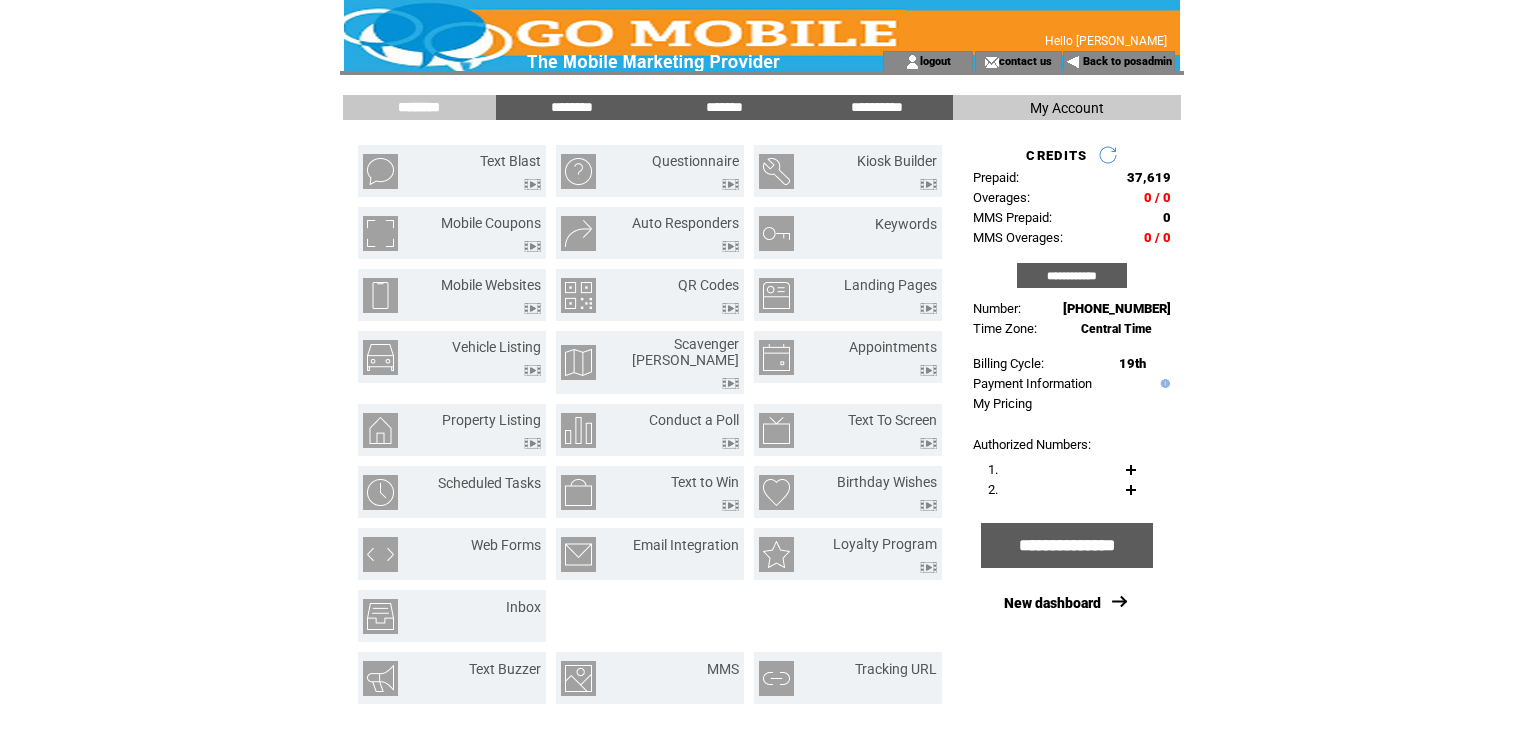 scroll, scrollTop: 0, scrollLeft: 0, axis: both 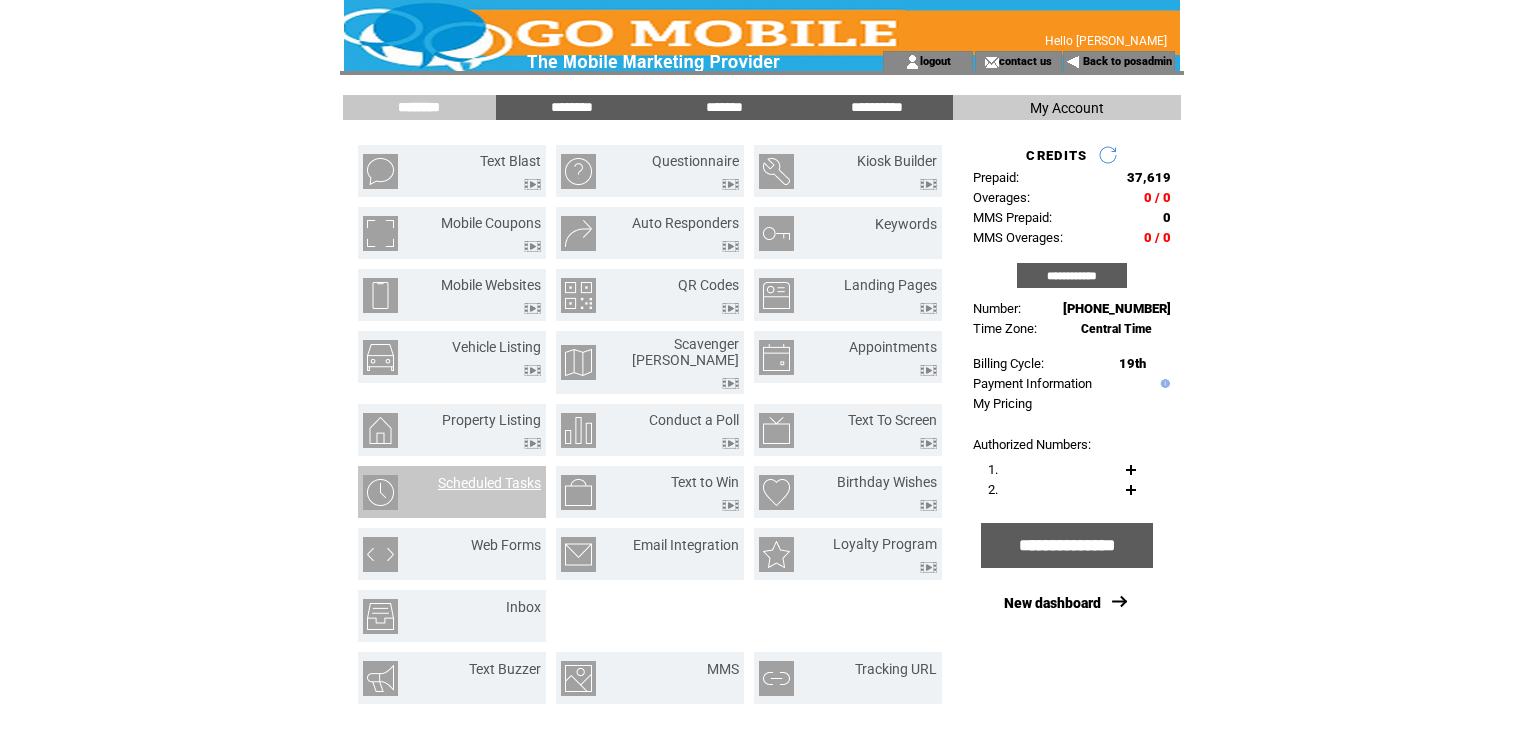 click on "Scheduled Tasks" at bounding box center (489, 483) 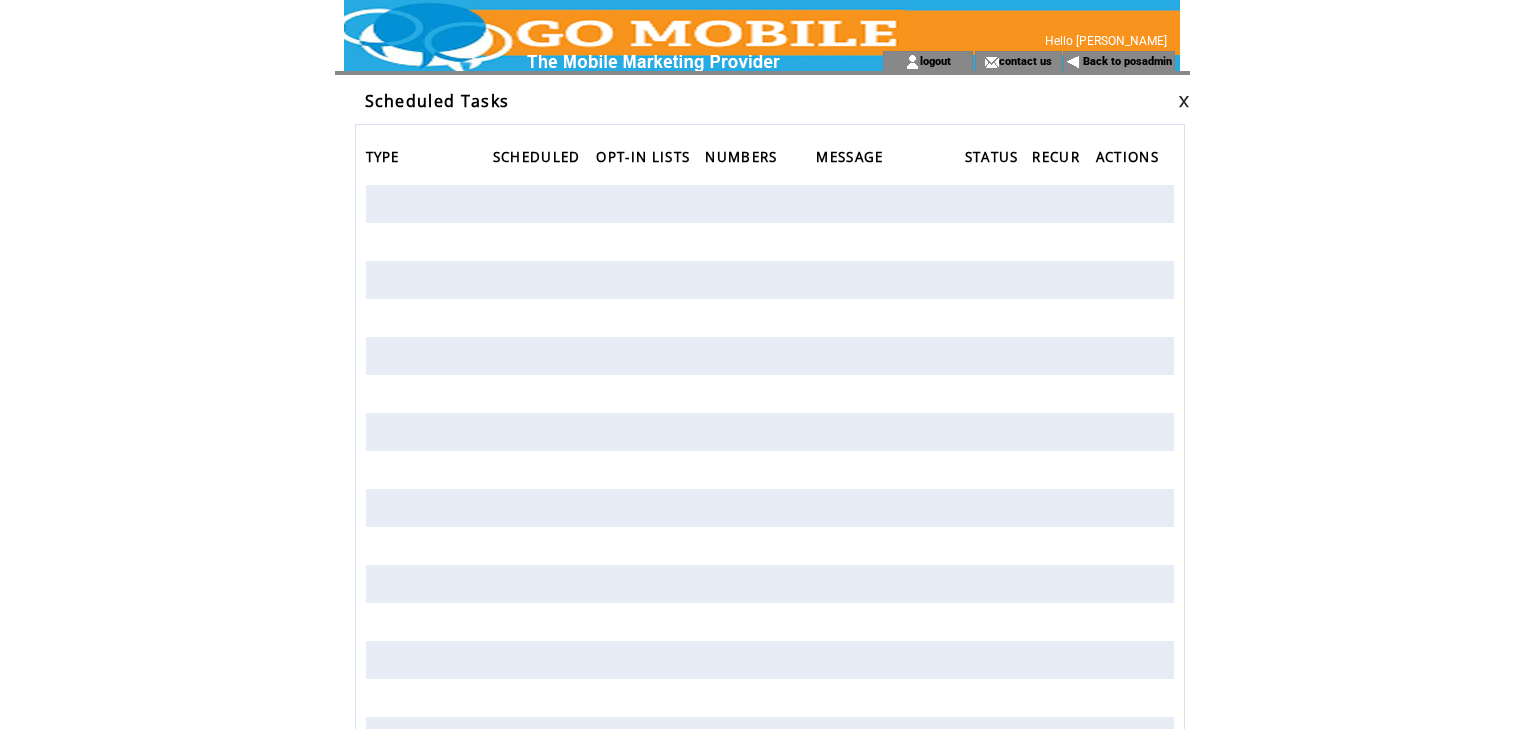 scroll, scrollTop: 0, scrollLeft: 0, axis: both 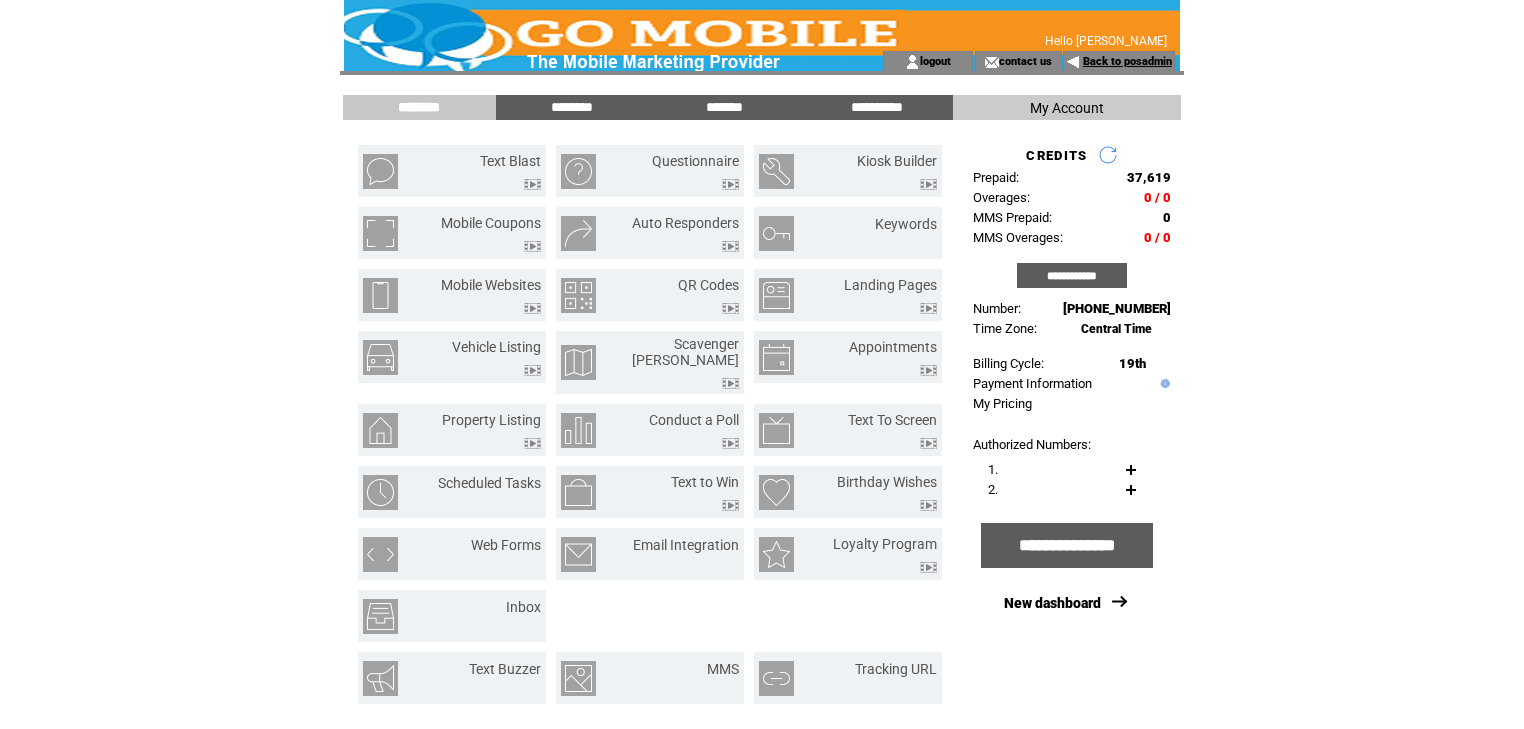 click on "Back to posadmin" at bounding box center (1127, 61) 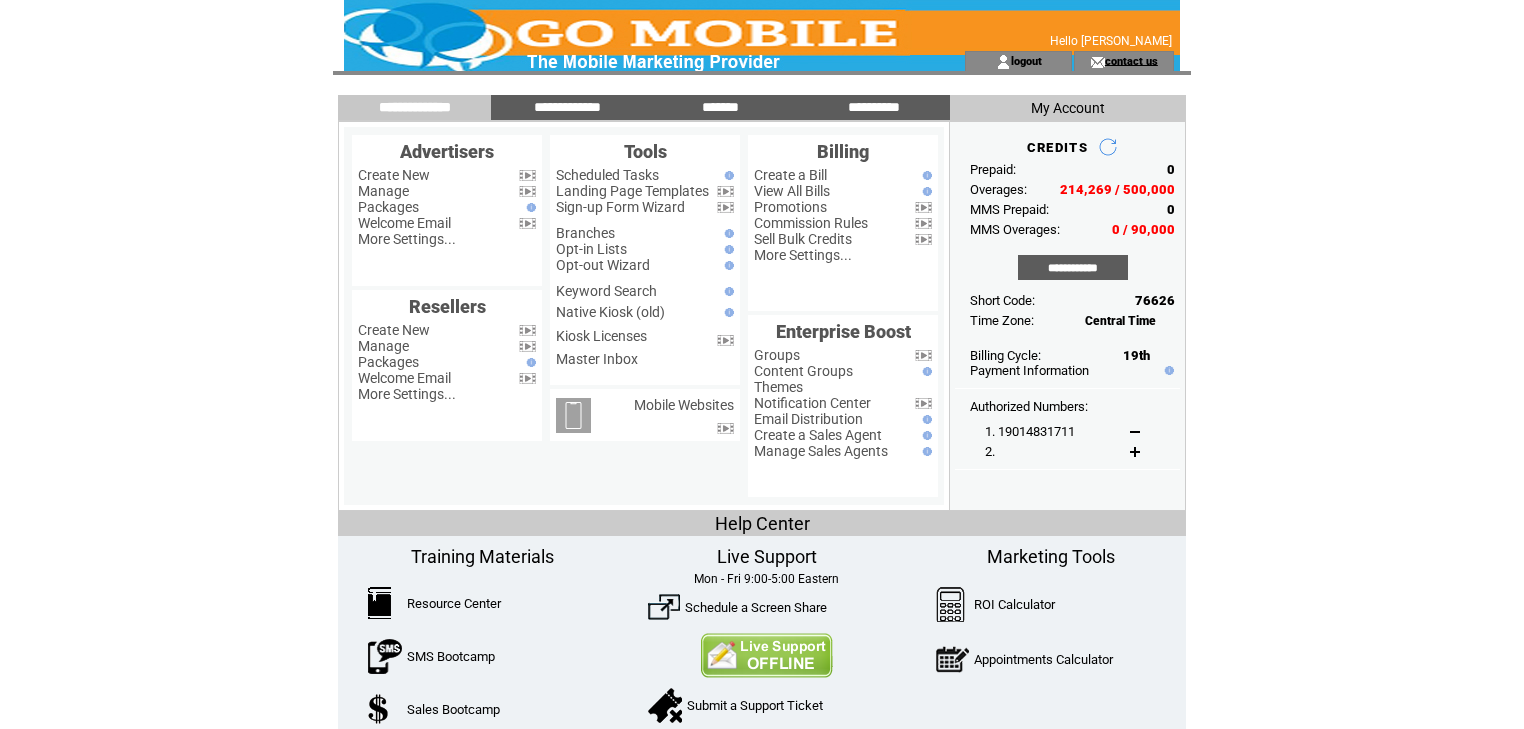scroll, scrollTop: 0, scrollLeft: 0, axis: both 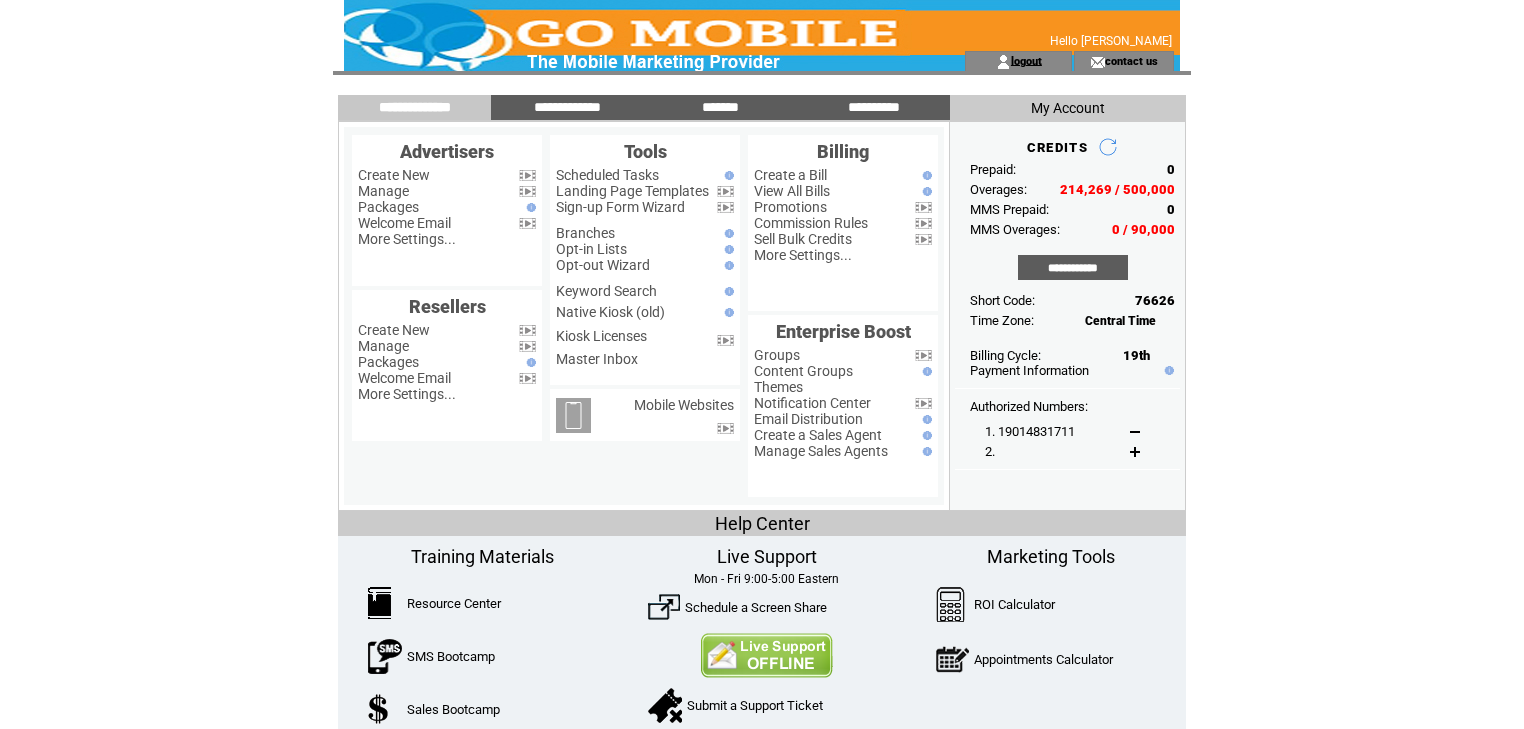 click on "logout" at bounding box center [1026, 60] 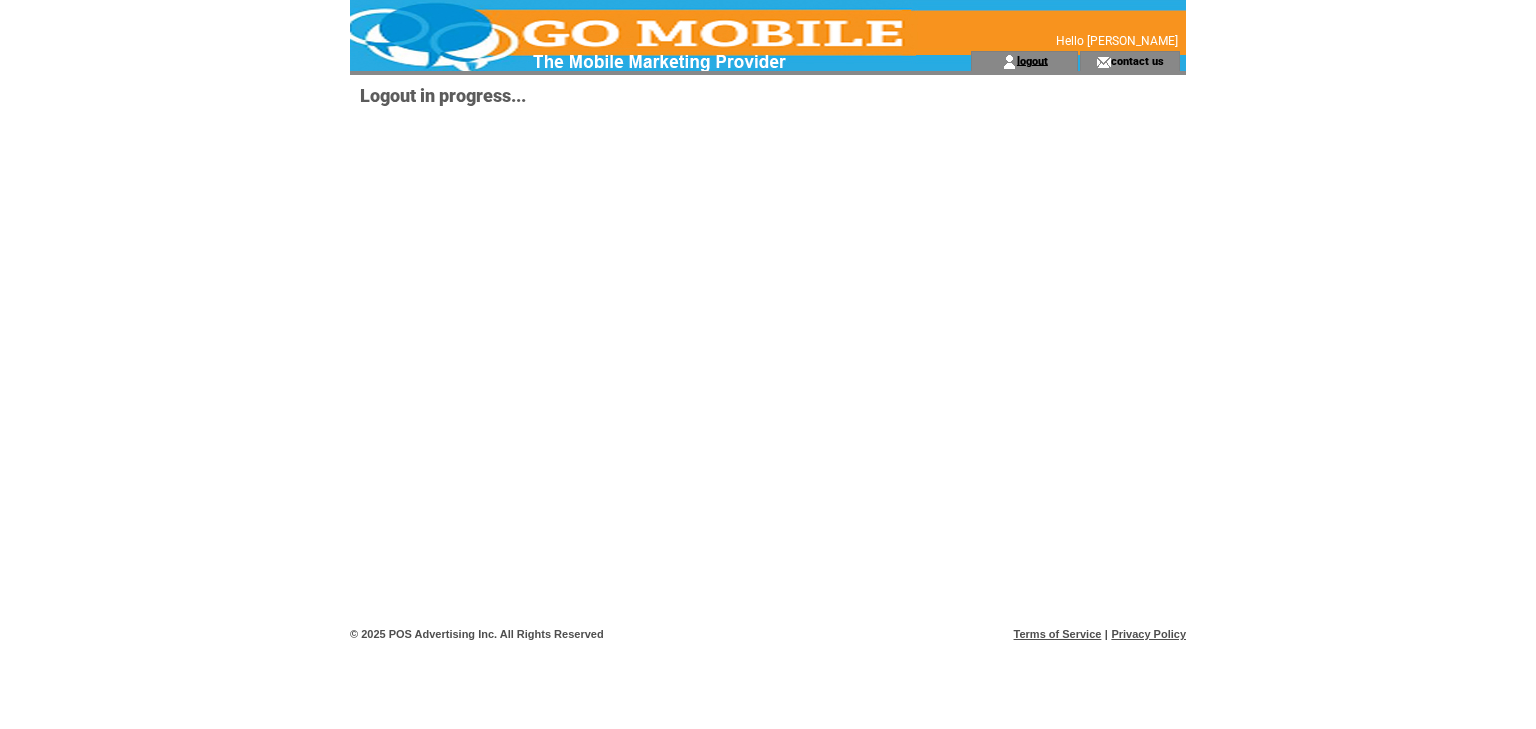 scroll, scrollTop: 0, scrollLeft: 0, axis: both 